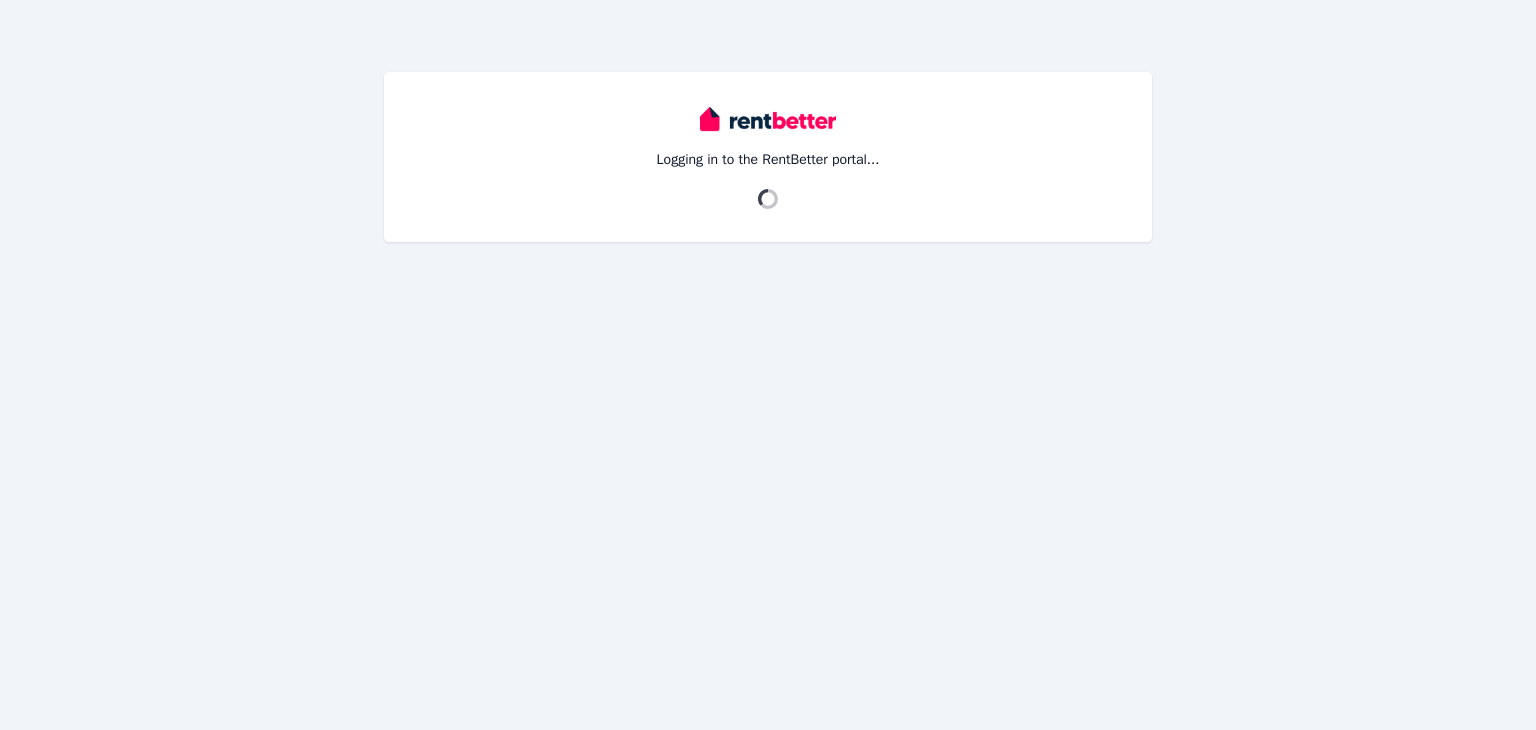 scroll, scrollTop: 0, scrollLeft: 0, axis: both 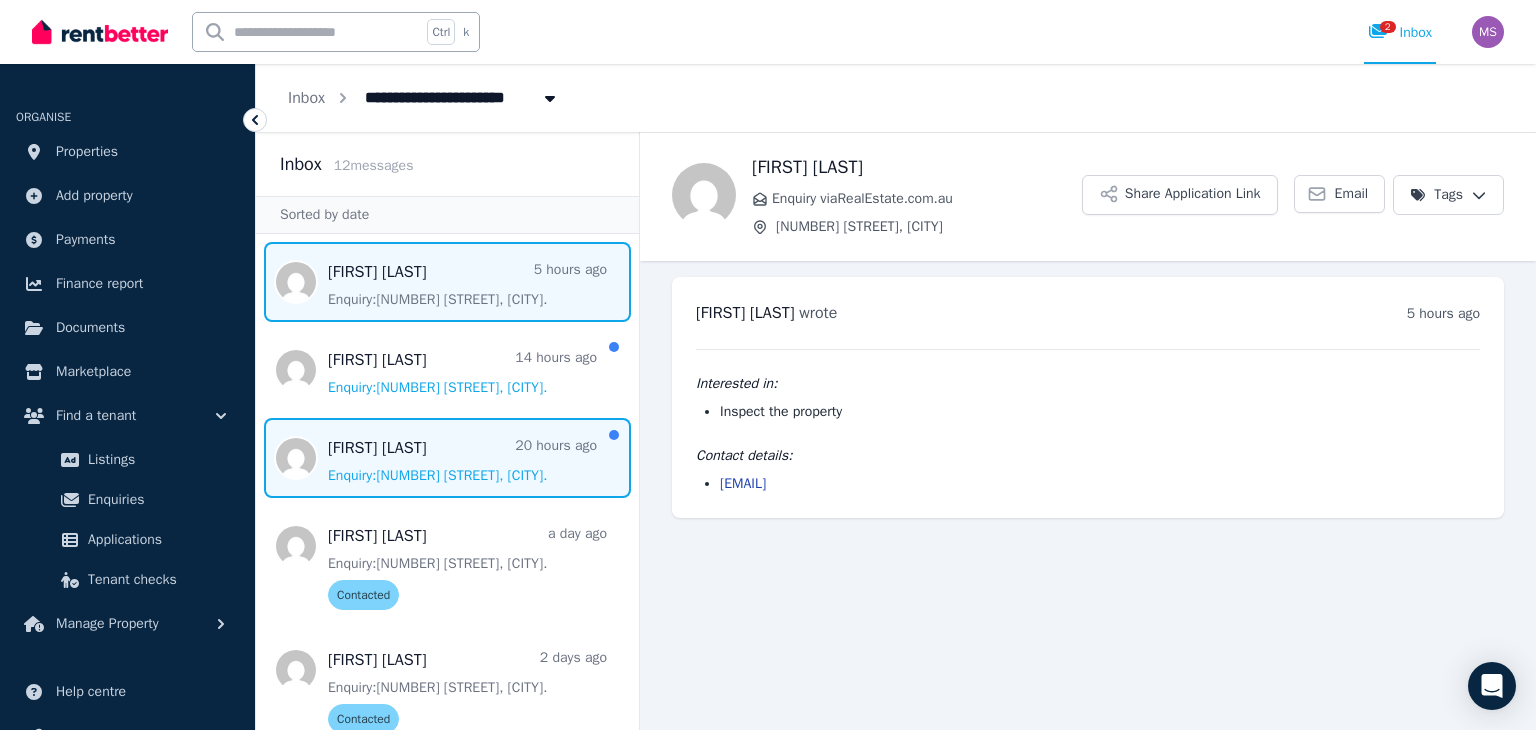 click at bounding box center [447, 458] 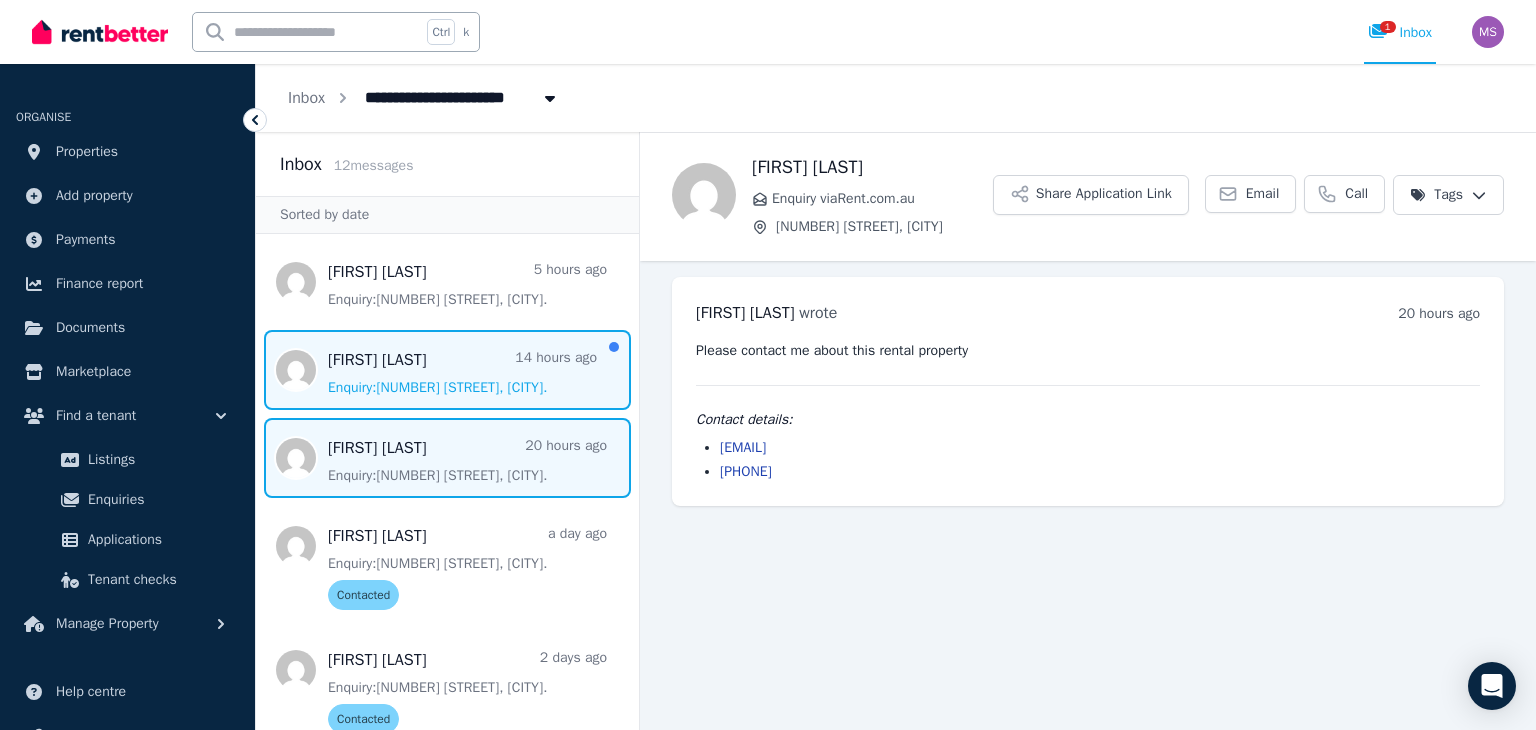 click at bounding box center [447, 370] 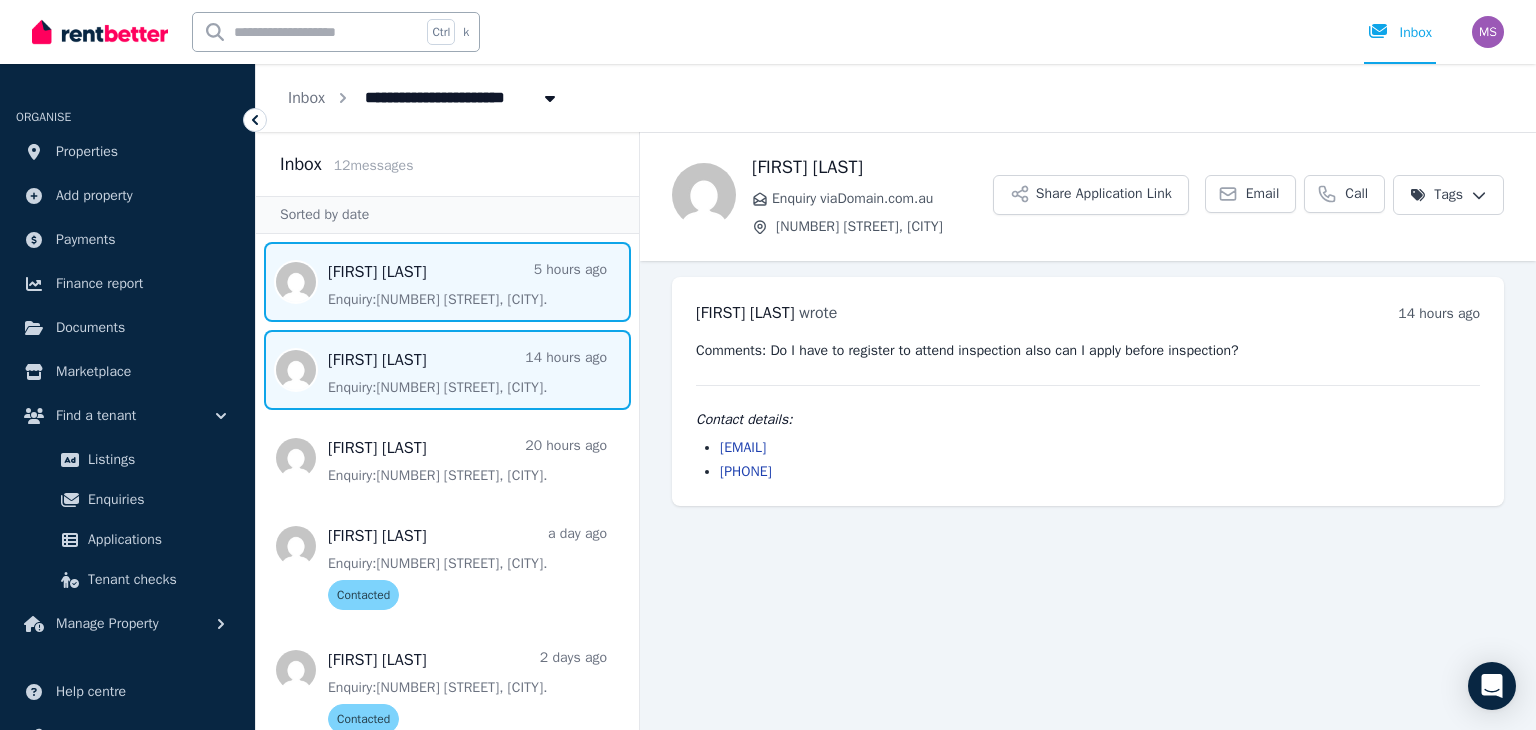 click at bounding box center (447, 282) 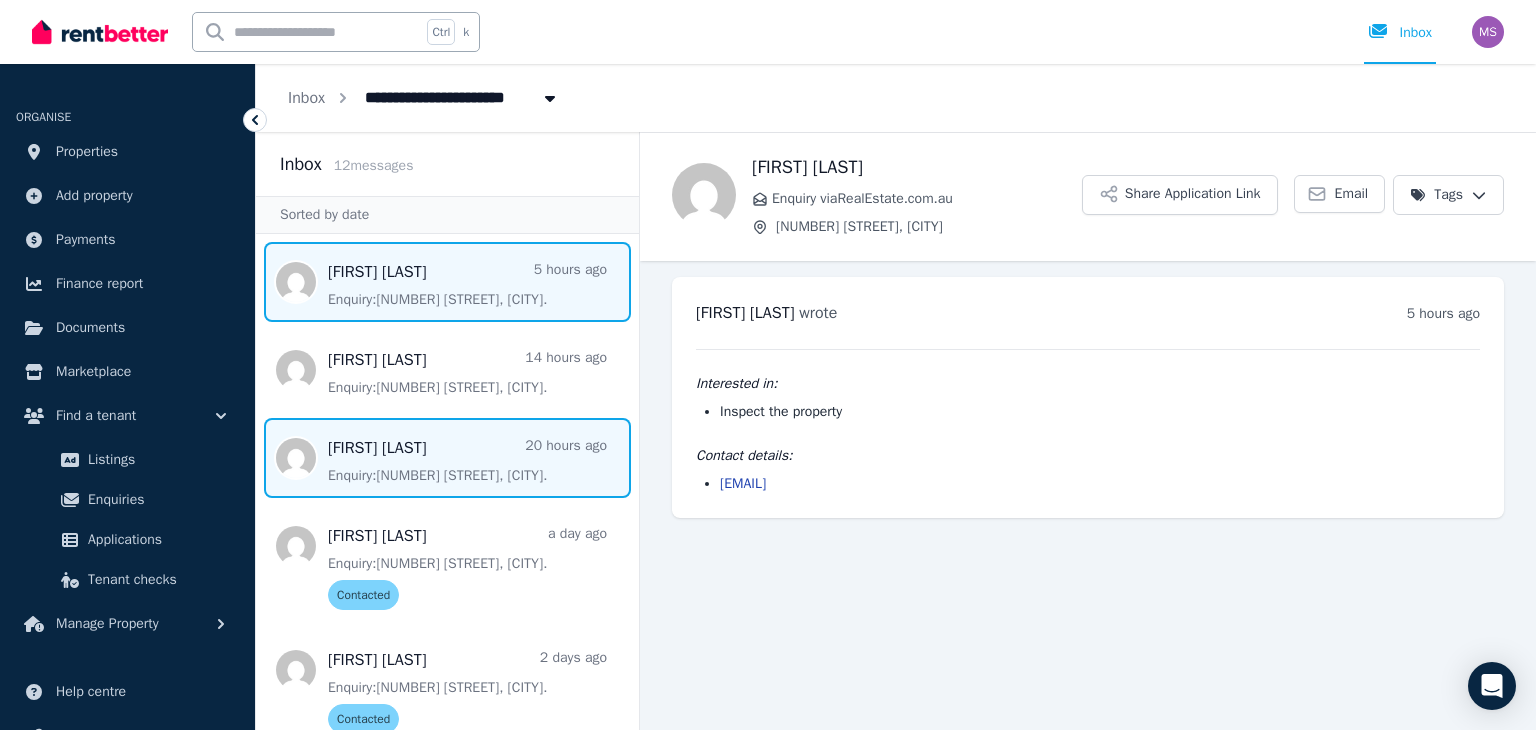 click at bounding box center [447, 458] 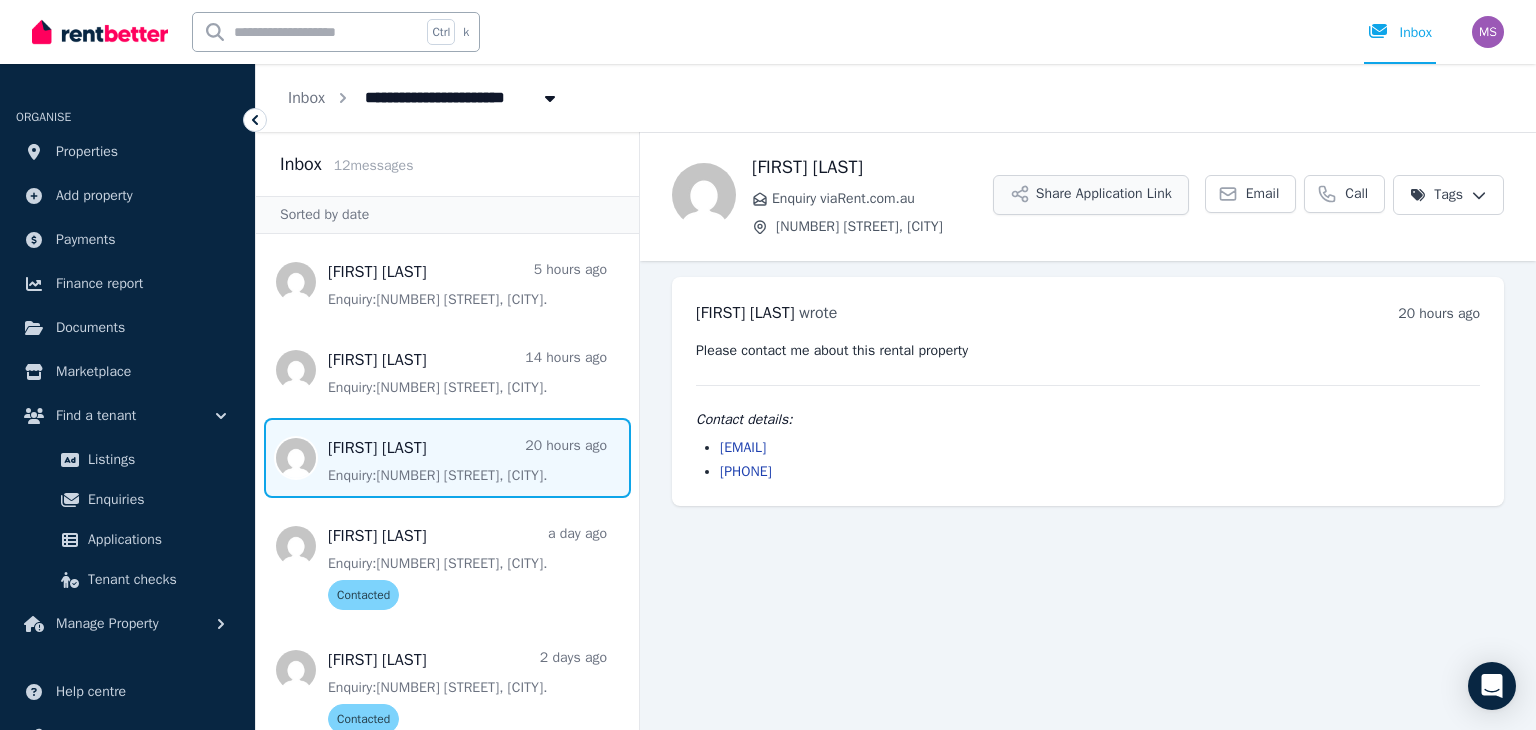 click on "Share Application Link" at bounding box center [1091, 195] 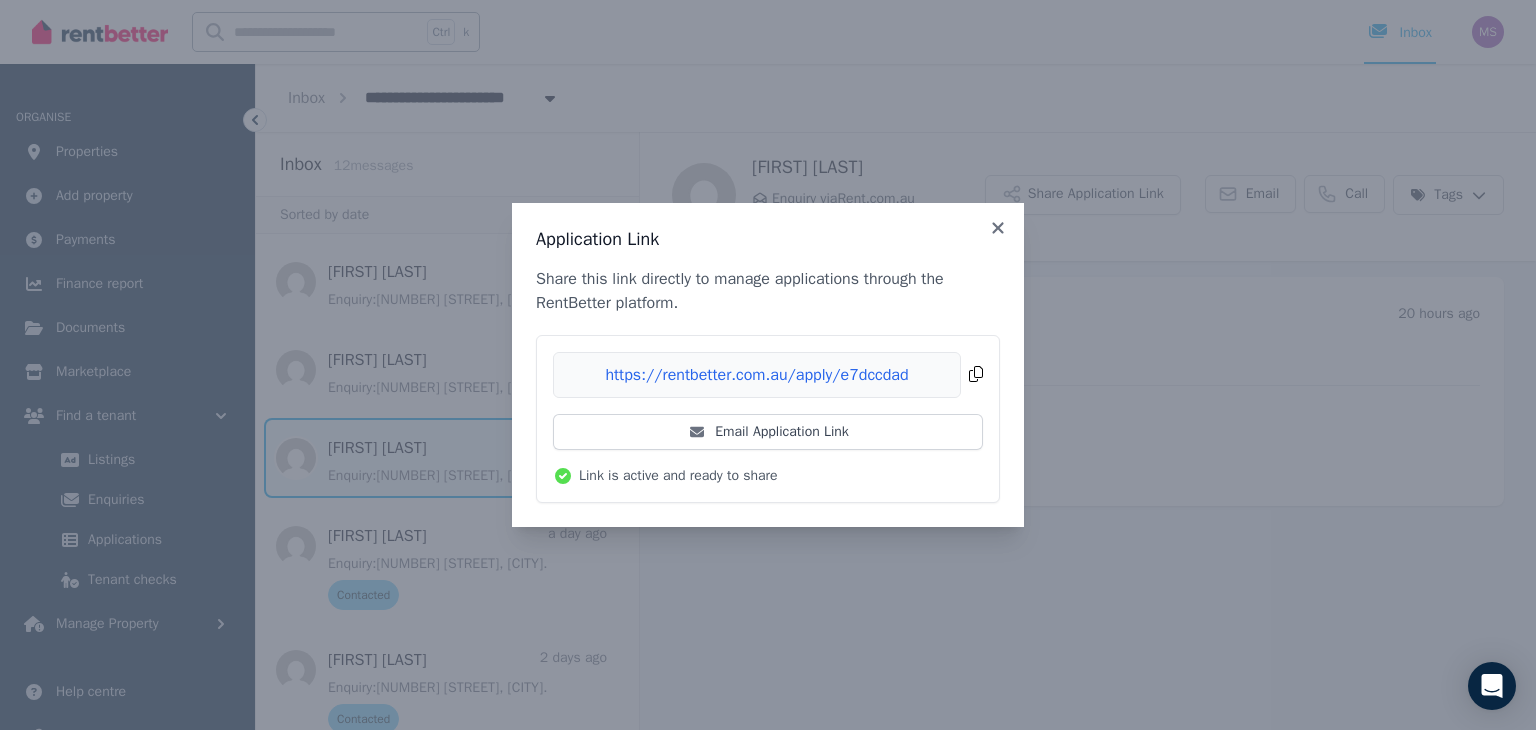 click on "Copied!" at bounding box center (768, 375) 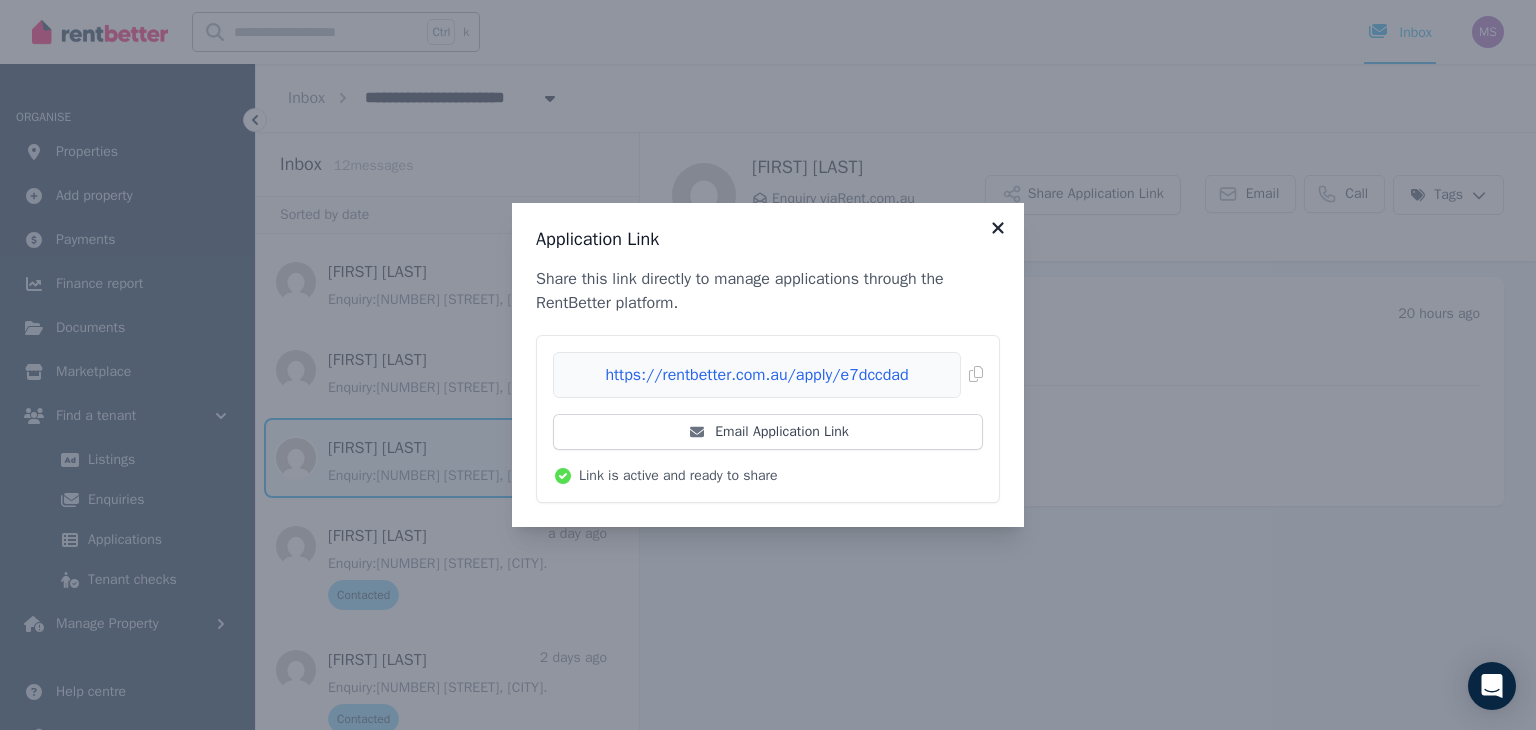 click 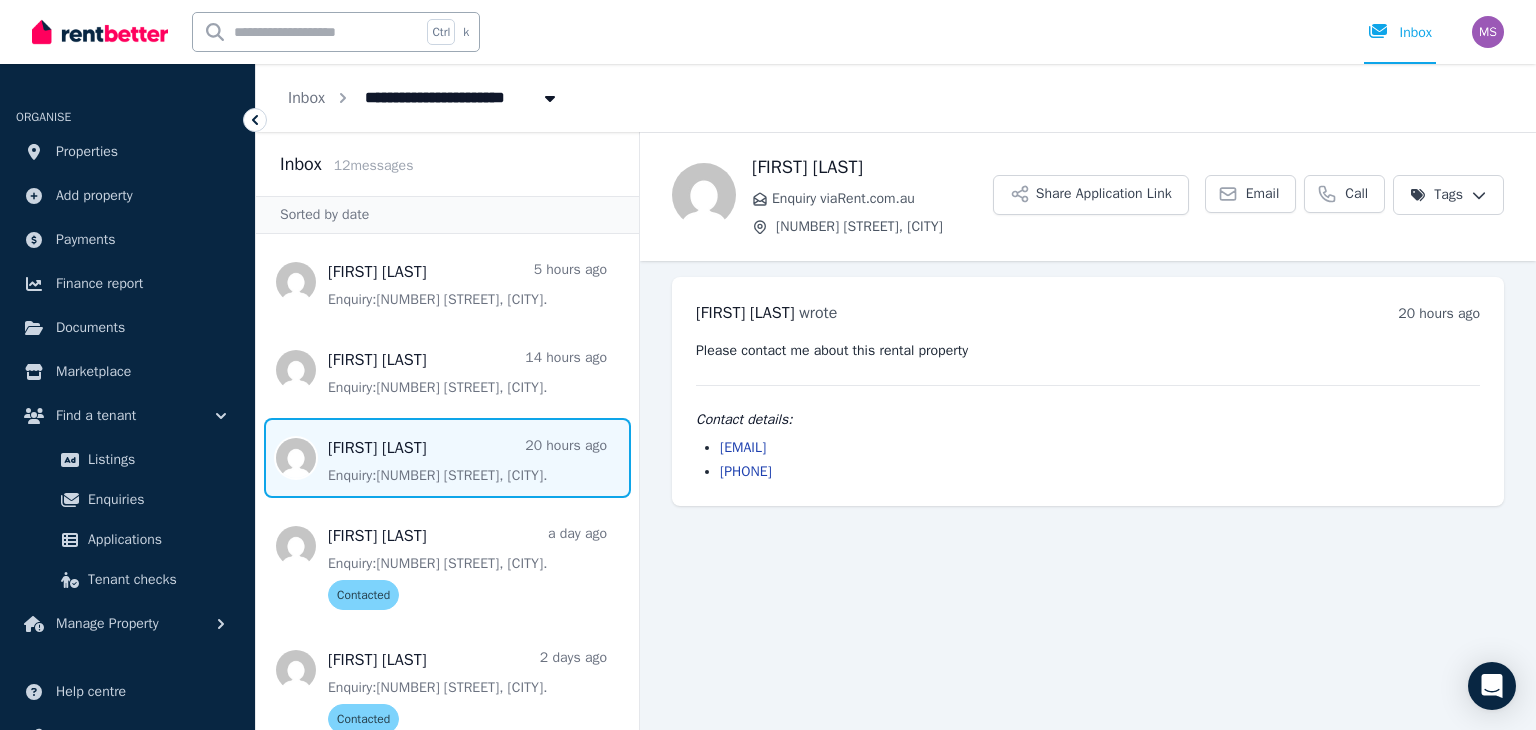click on "**********" at bounding box center (768, 365) 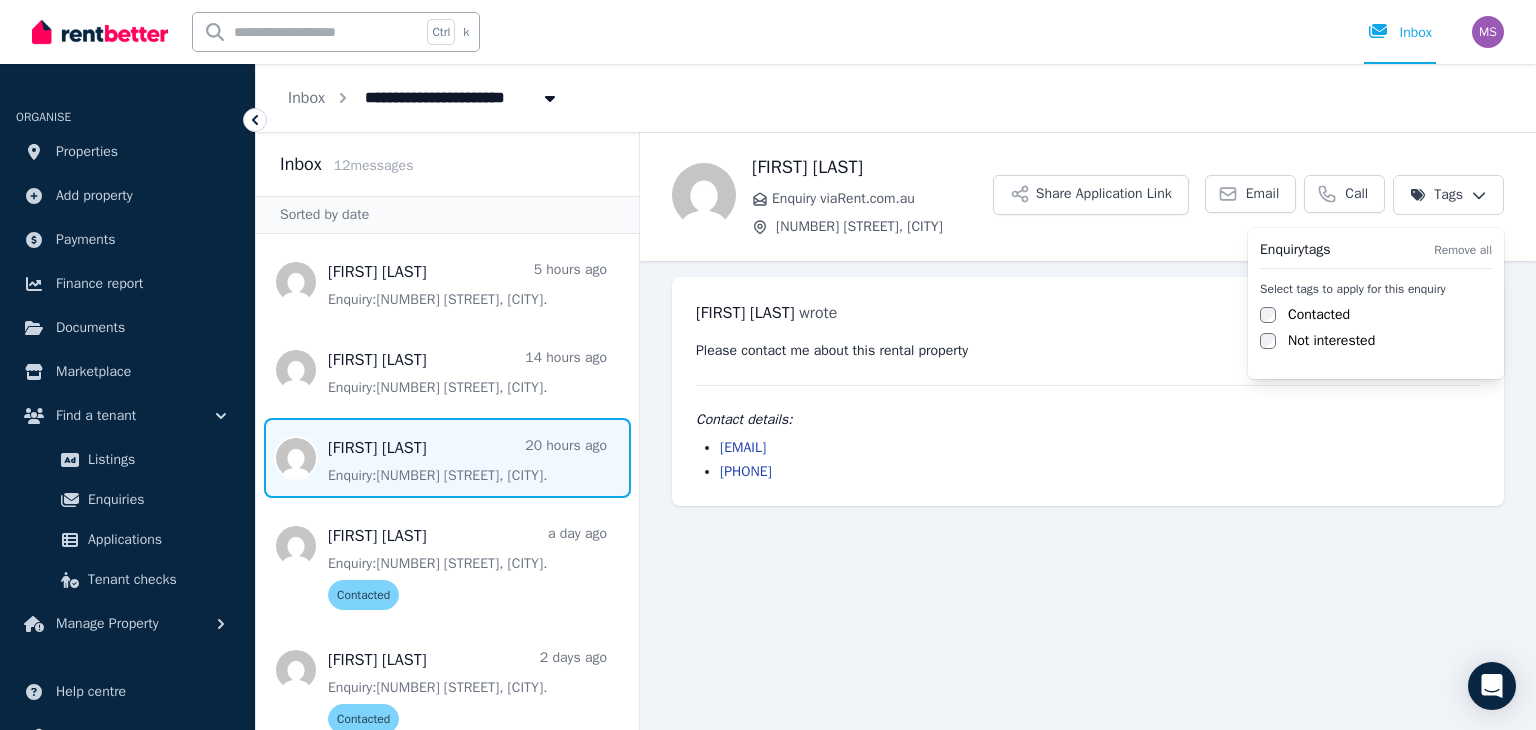 click on "Contacted" at bounding box center [1376, 315] 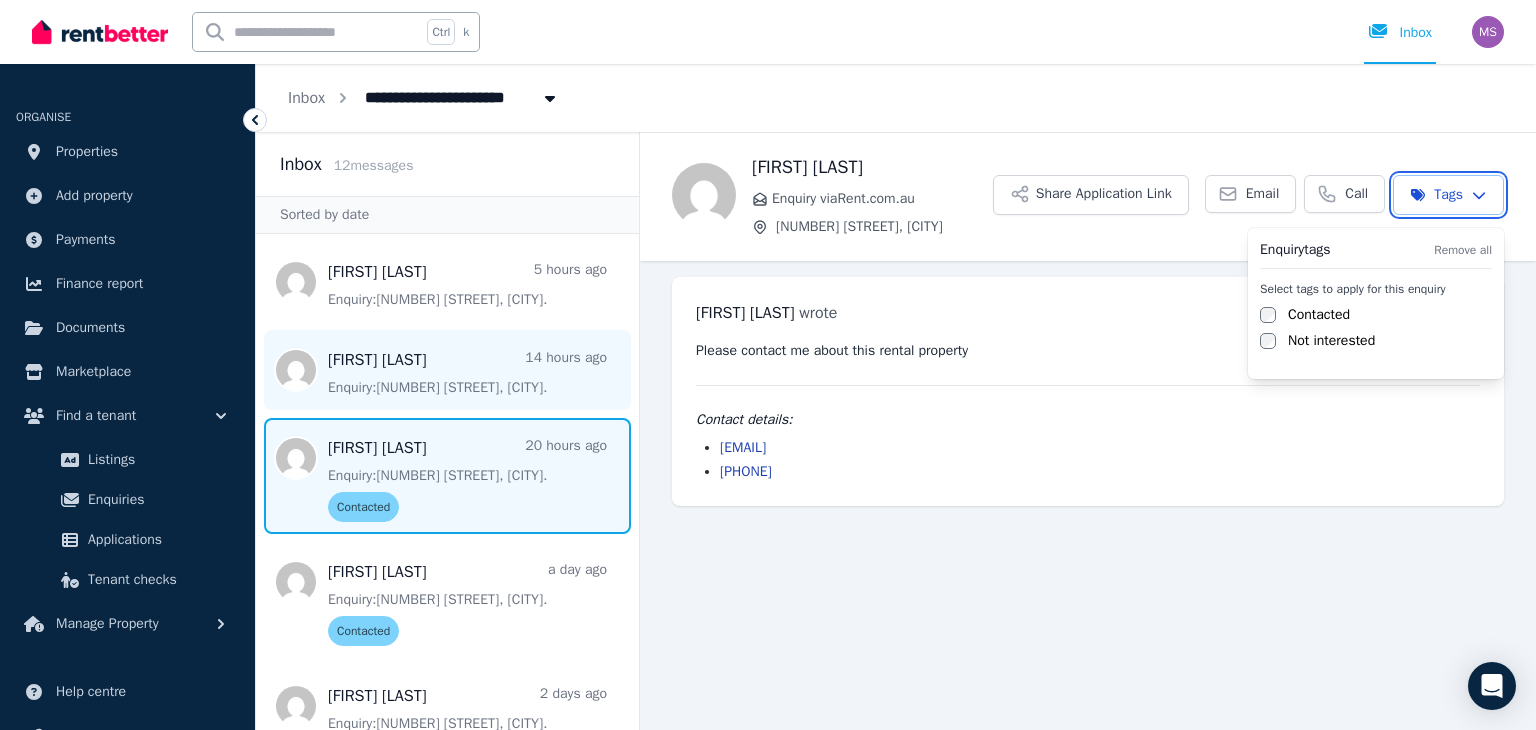 click on "**********" at bounding box center [768, 365] 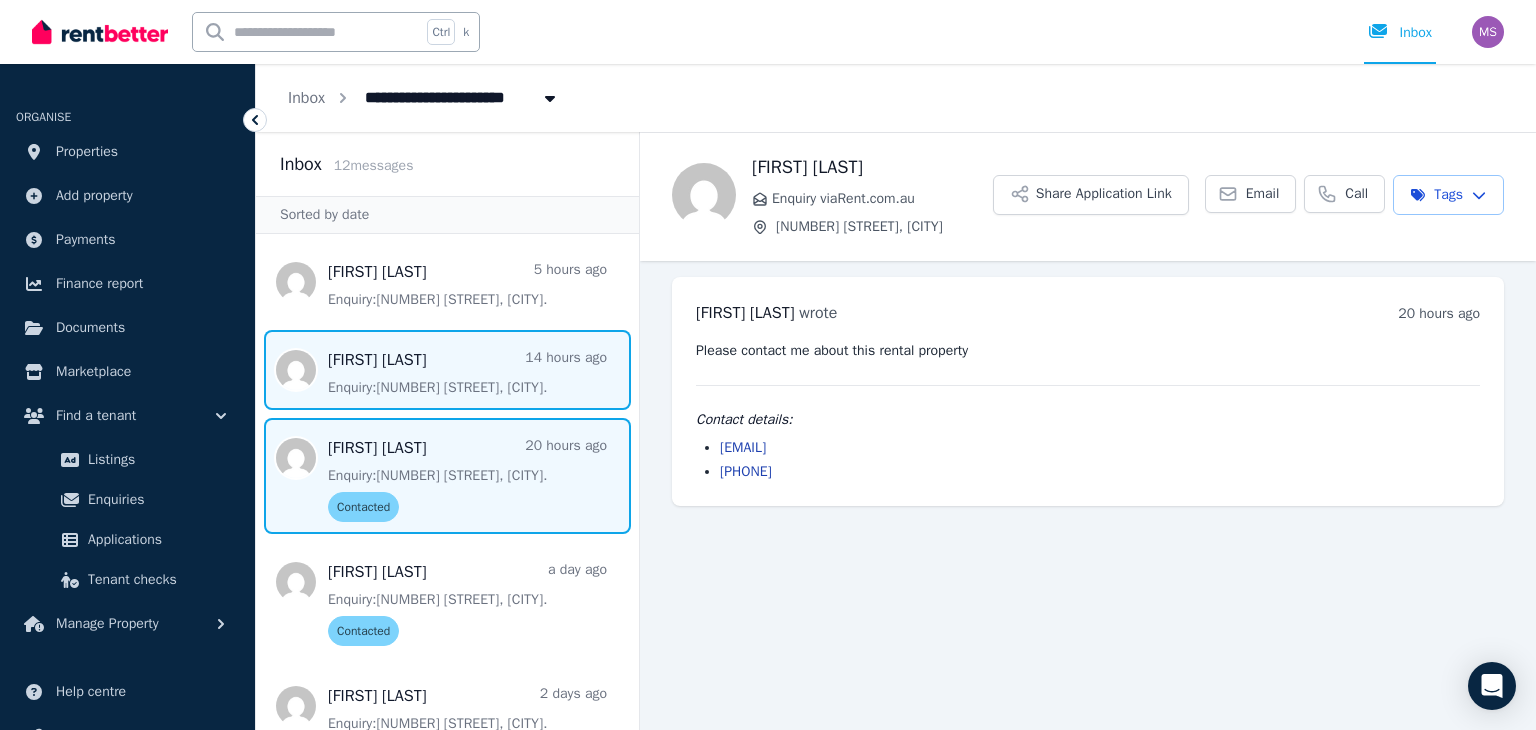 click at bounding box center [447, 370] 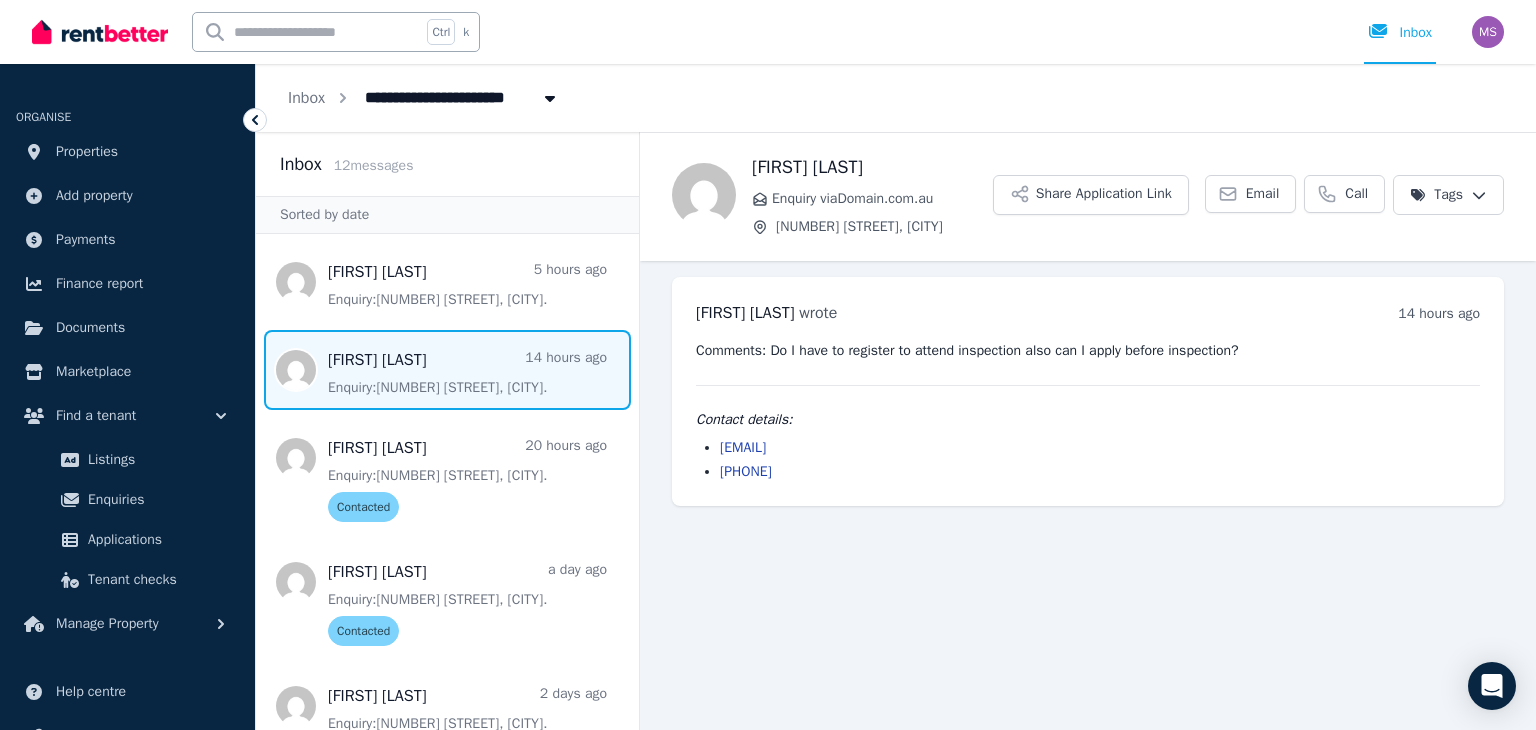 click on "**********" at bounding box center [768, 365] 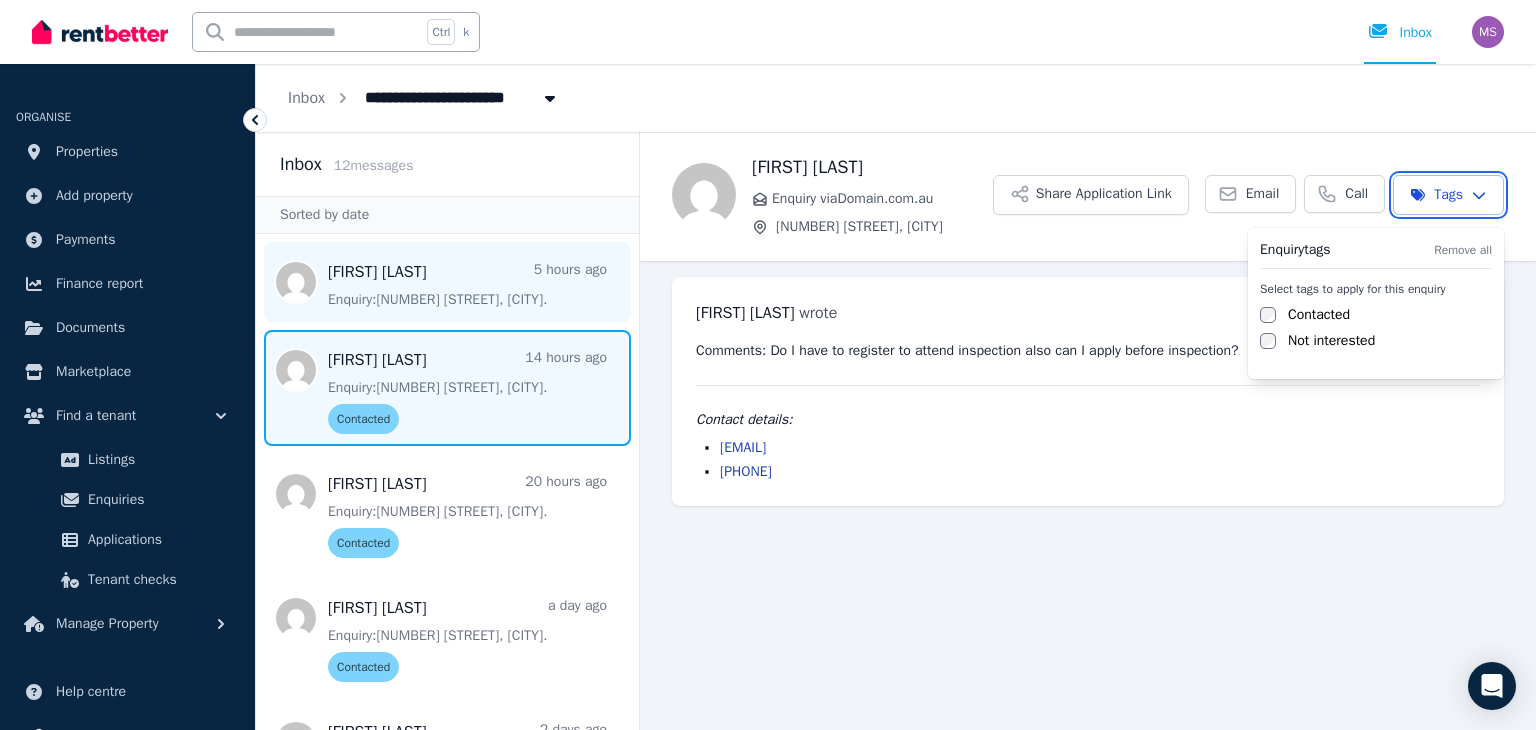 click on "**********" at bounding box center (768, 365) 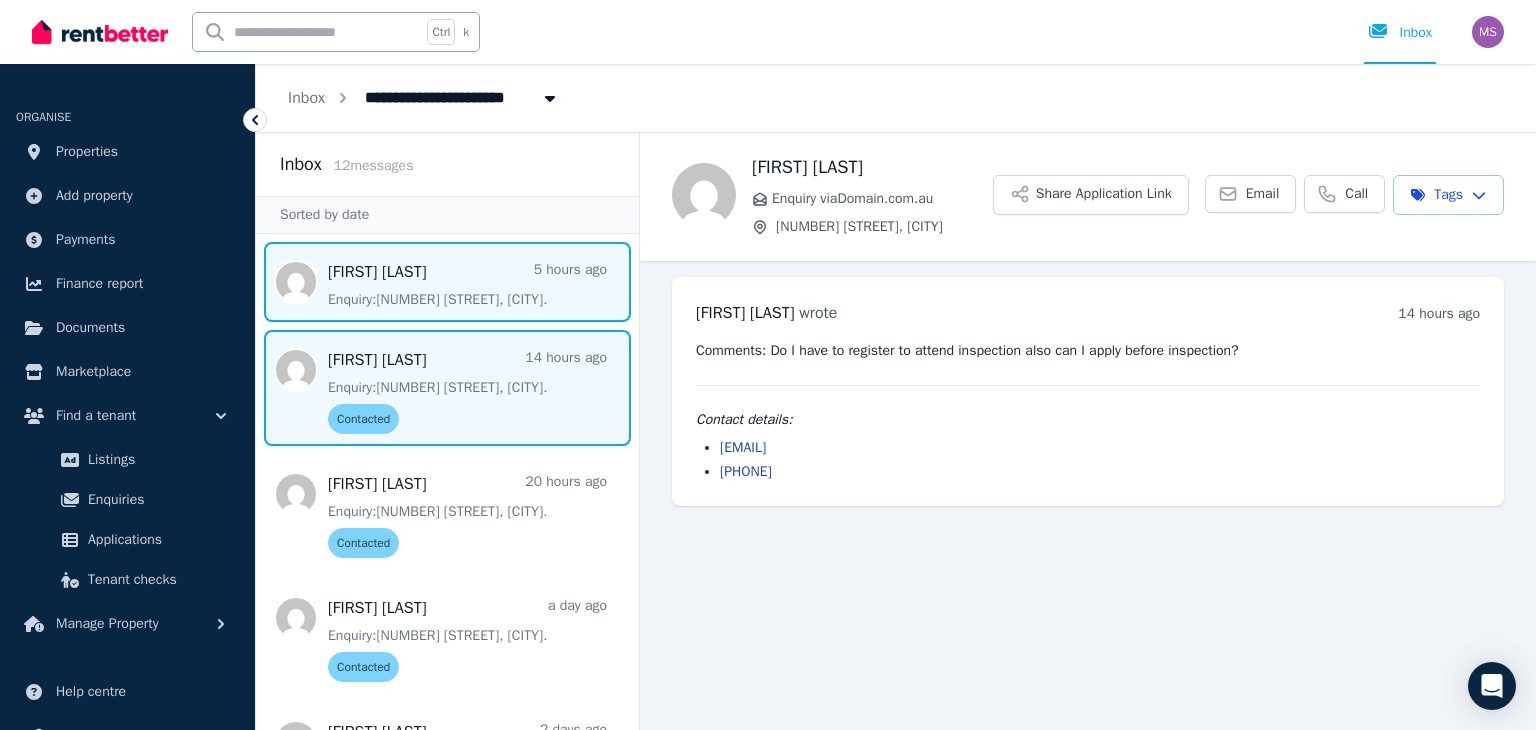 click at bounding box center (447, 282) 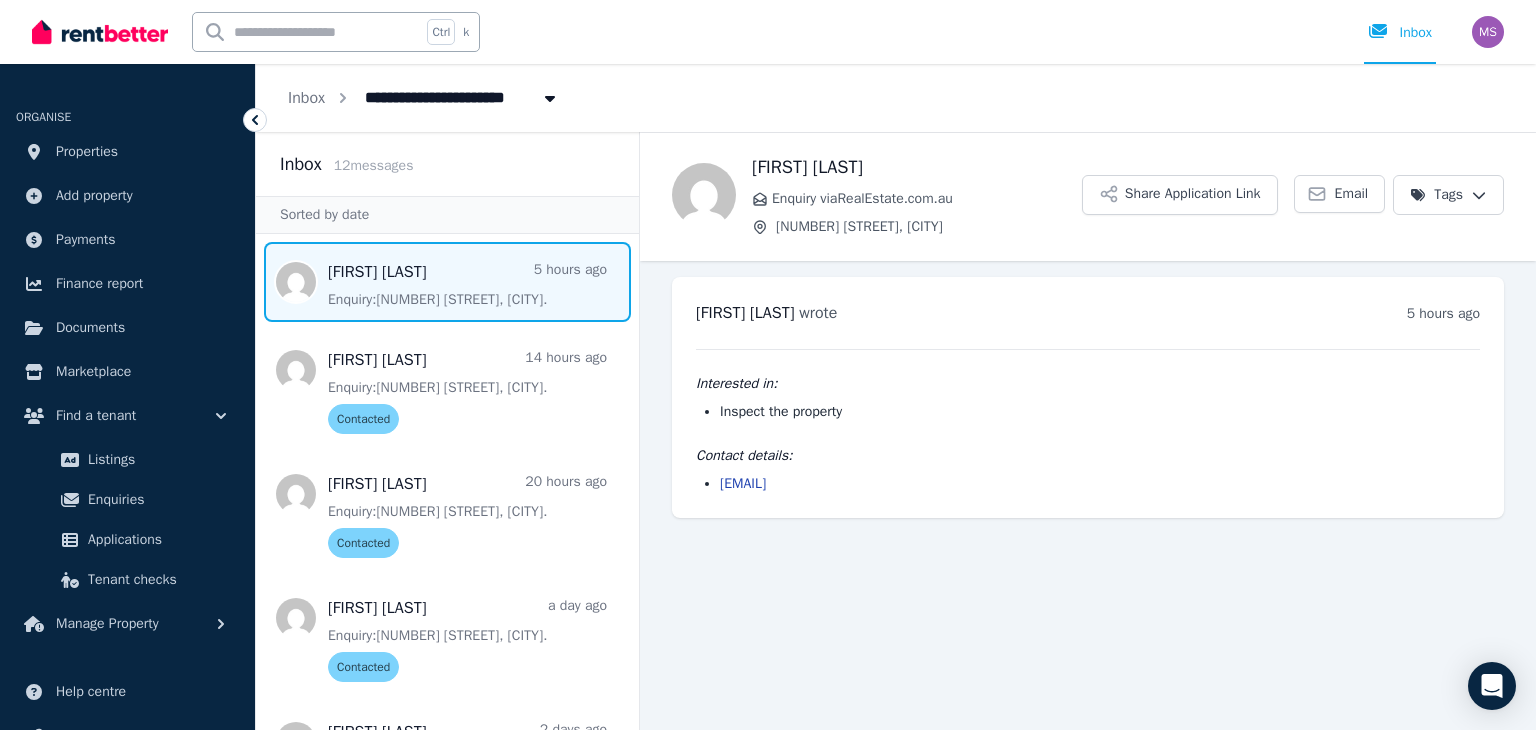 click at bounding box center [447, 282] 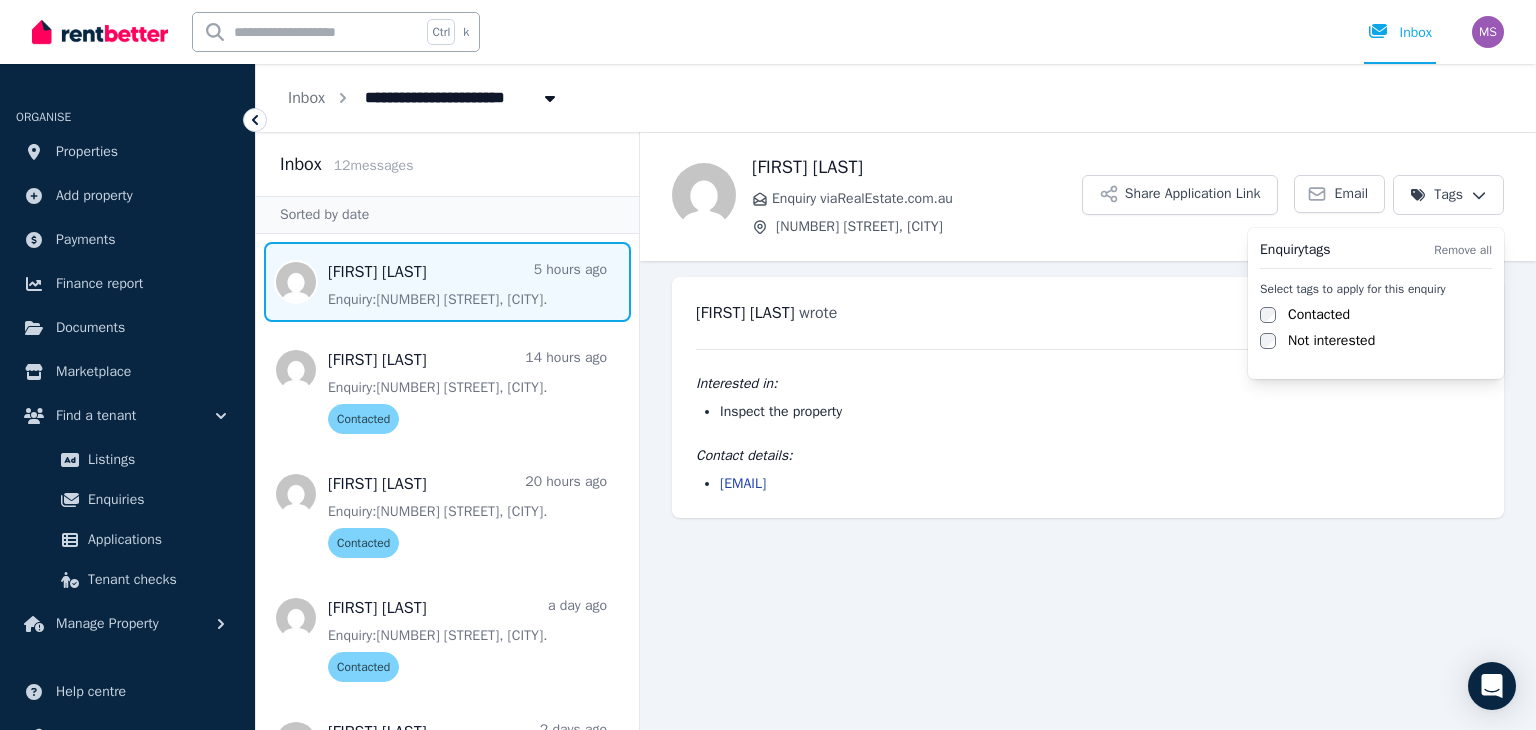 click on "**********" at bounding box center [768, 365] 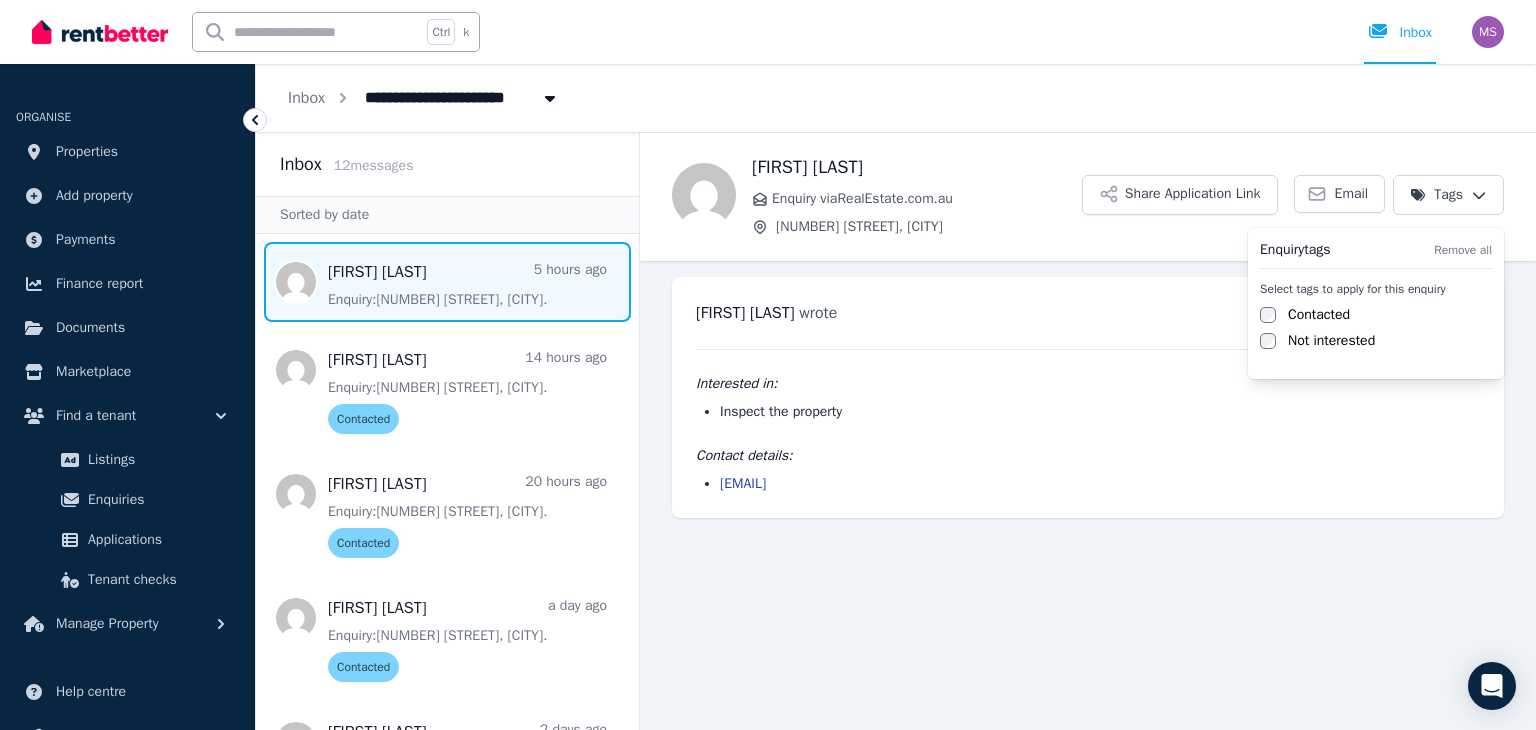 click on "Contacted" at bounding box center (1319, 315) 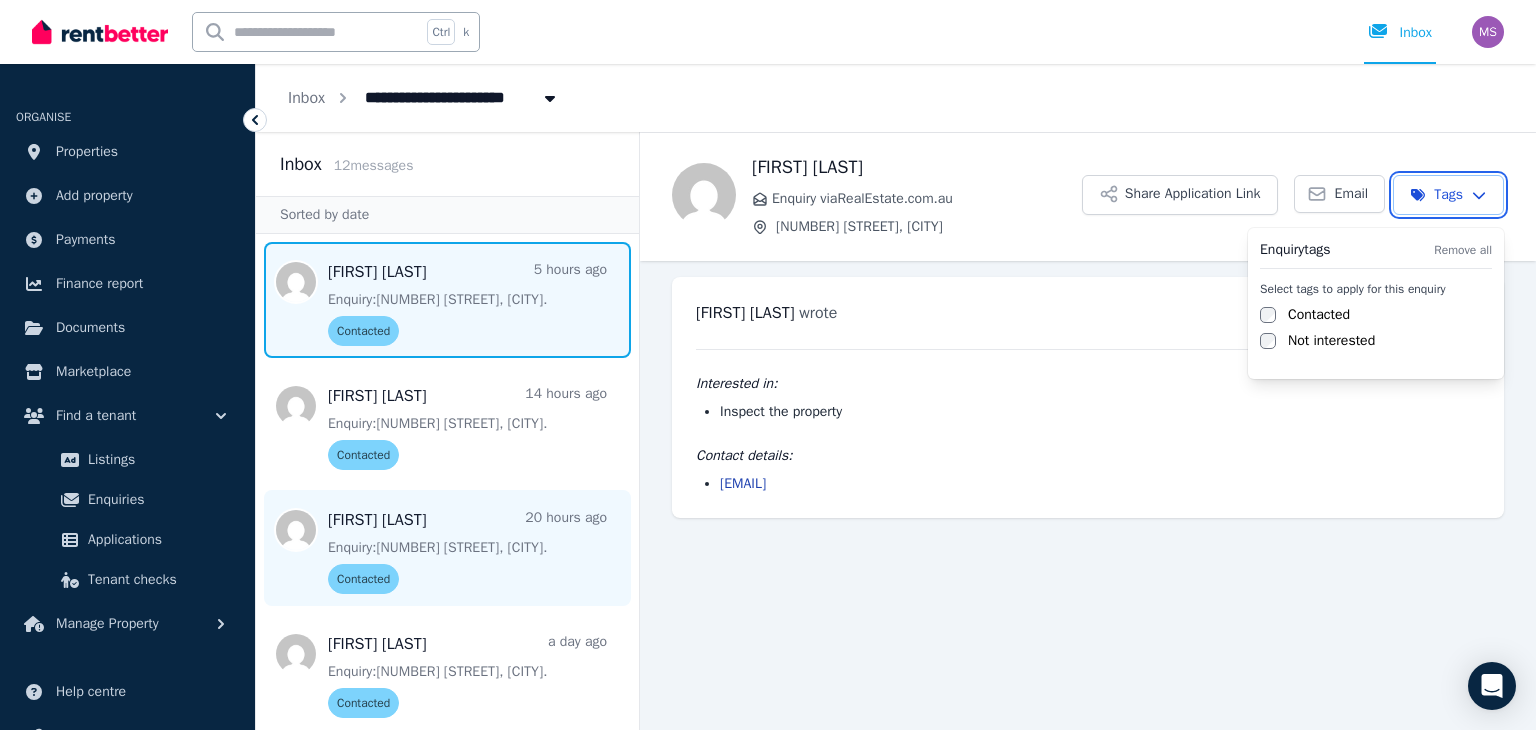 click on "**********" at bounding box center [768, 365] 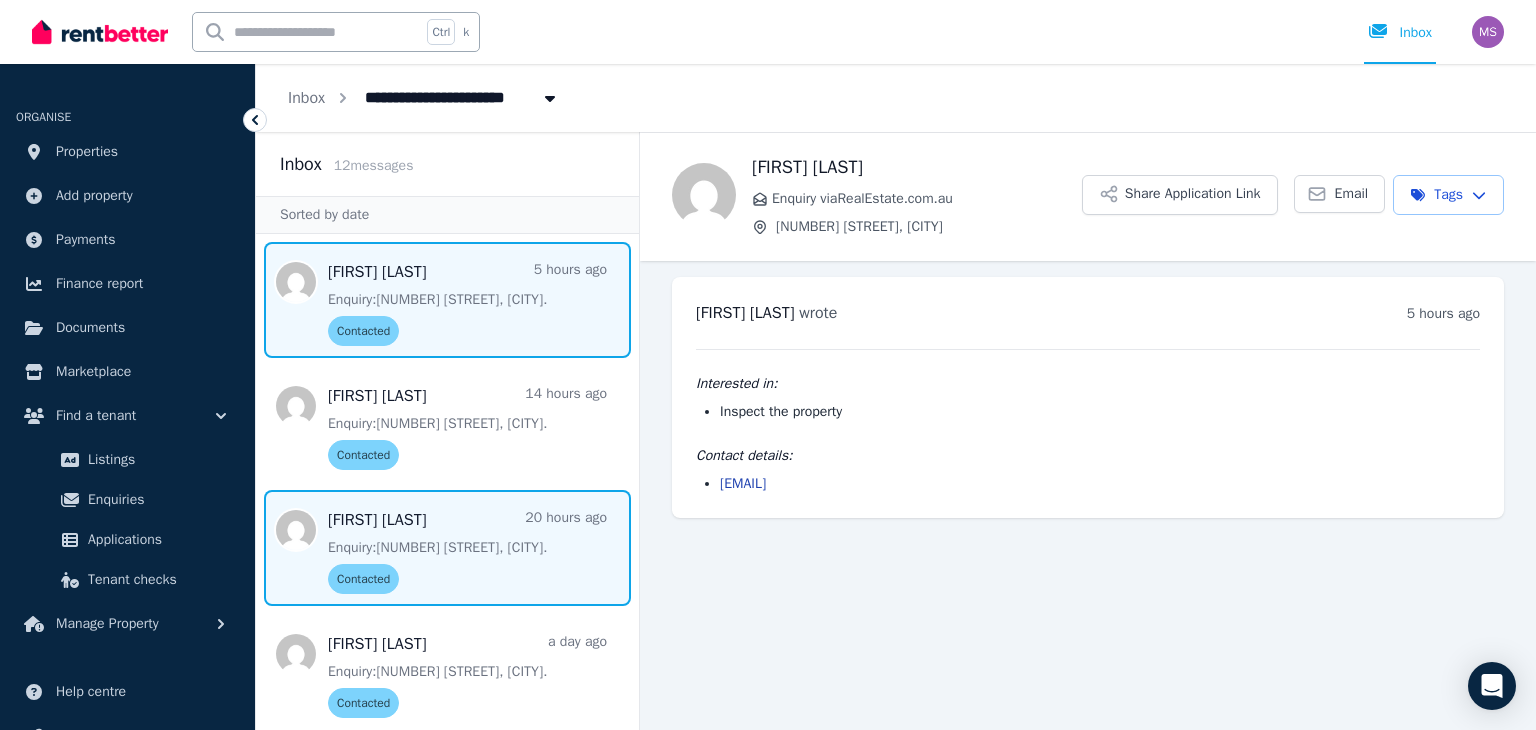 click at bounding box center (447, 548) 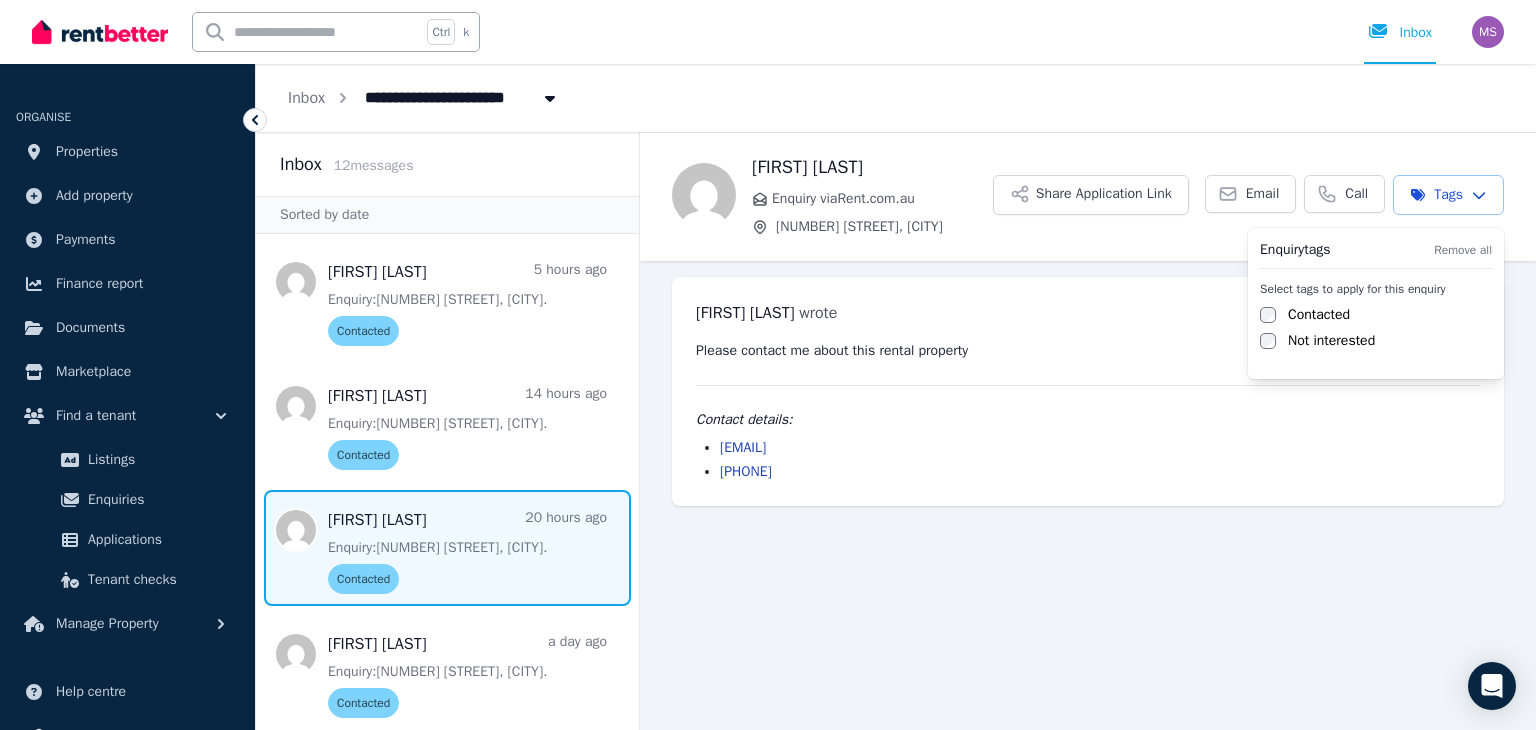 click on "**********" at bounding box center [768, 365] 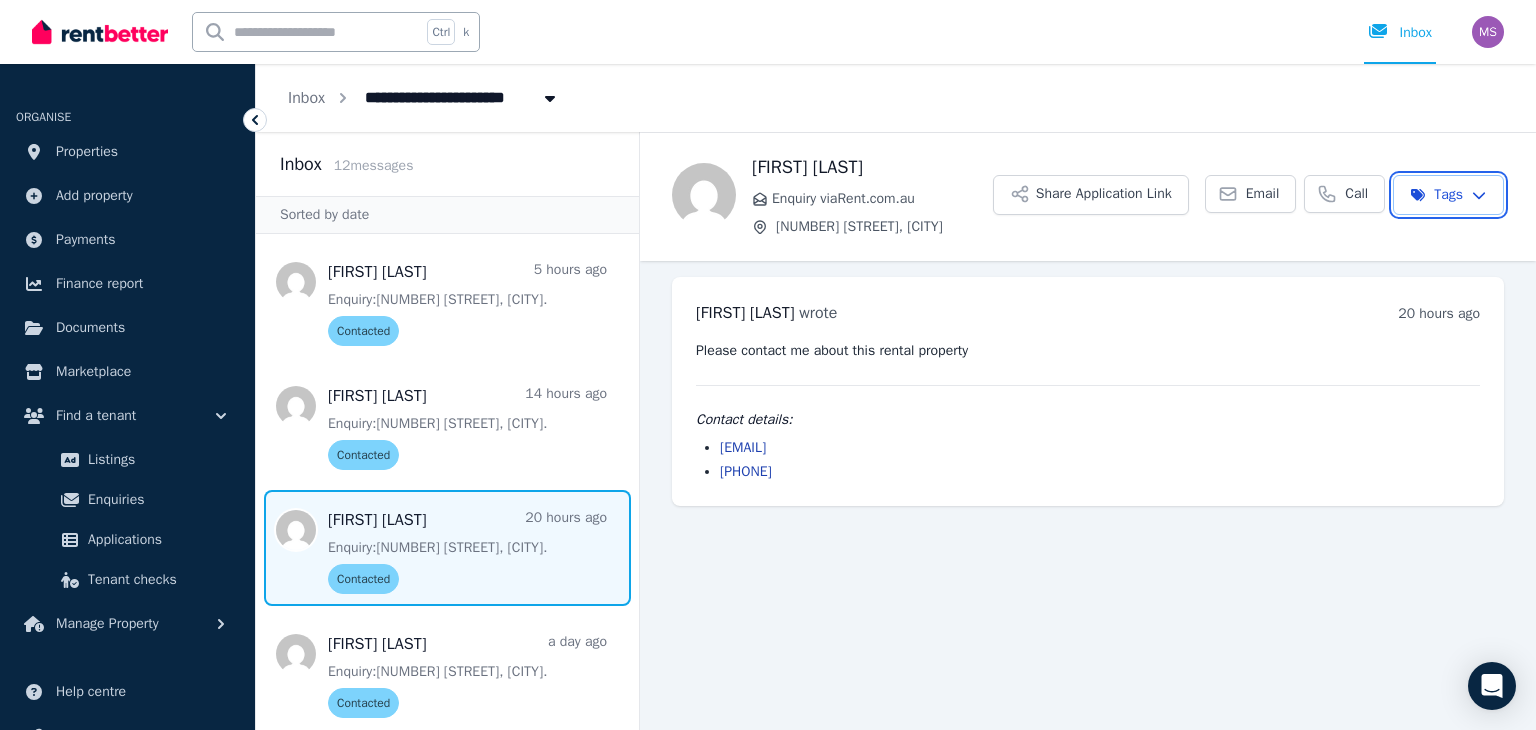 click on "**********" at bounding box center (768, 365) 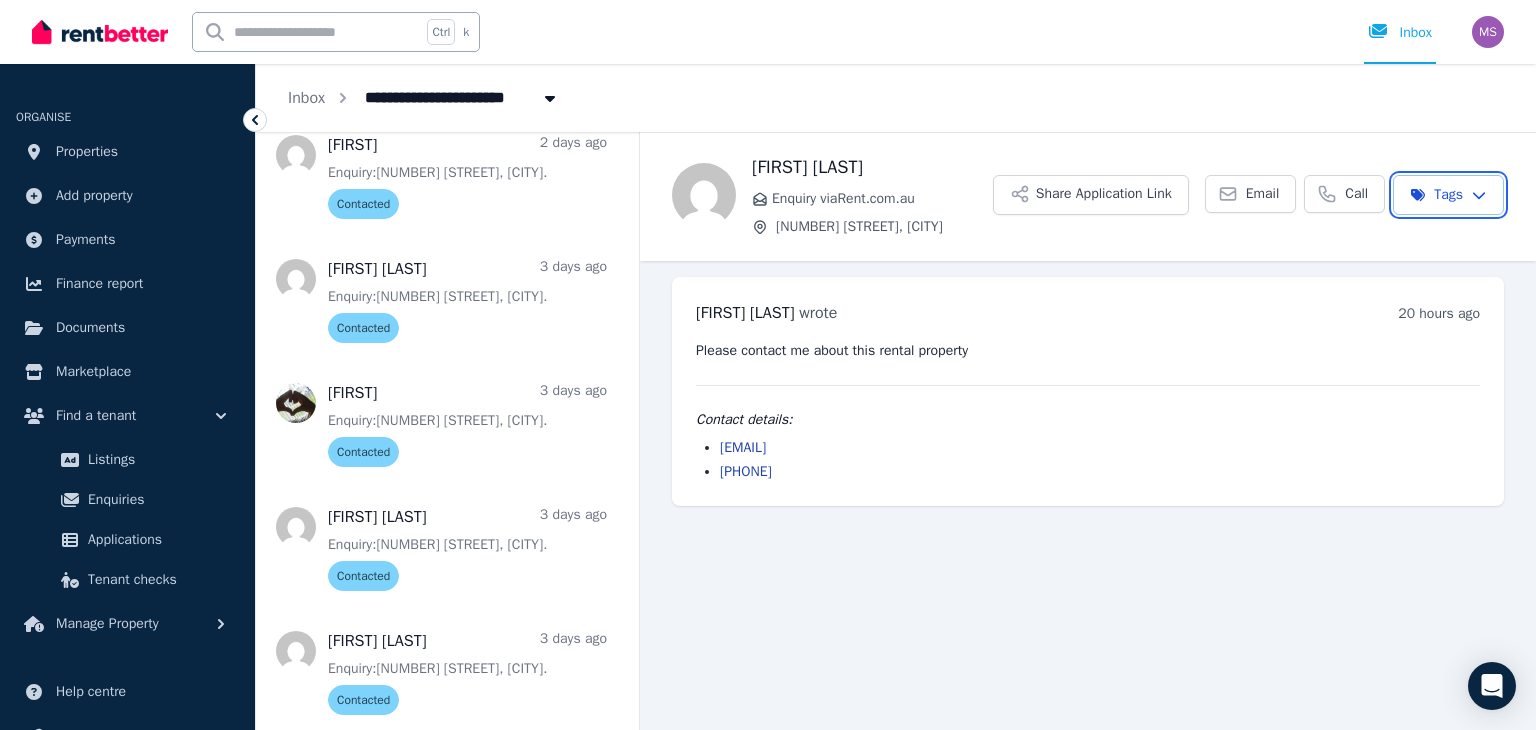 scroll, scrollTop: 0, scrollLeft: 0, axis: both 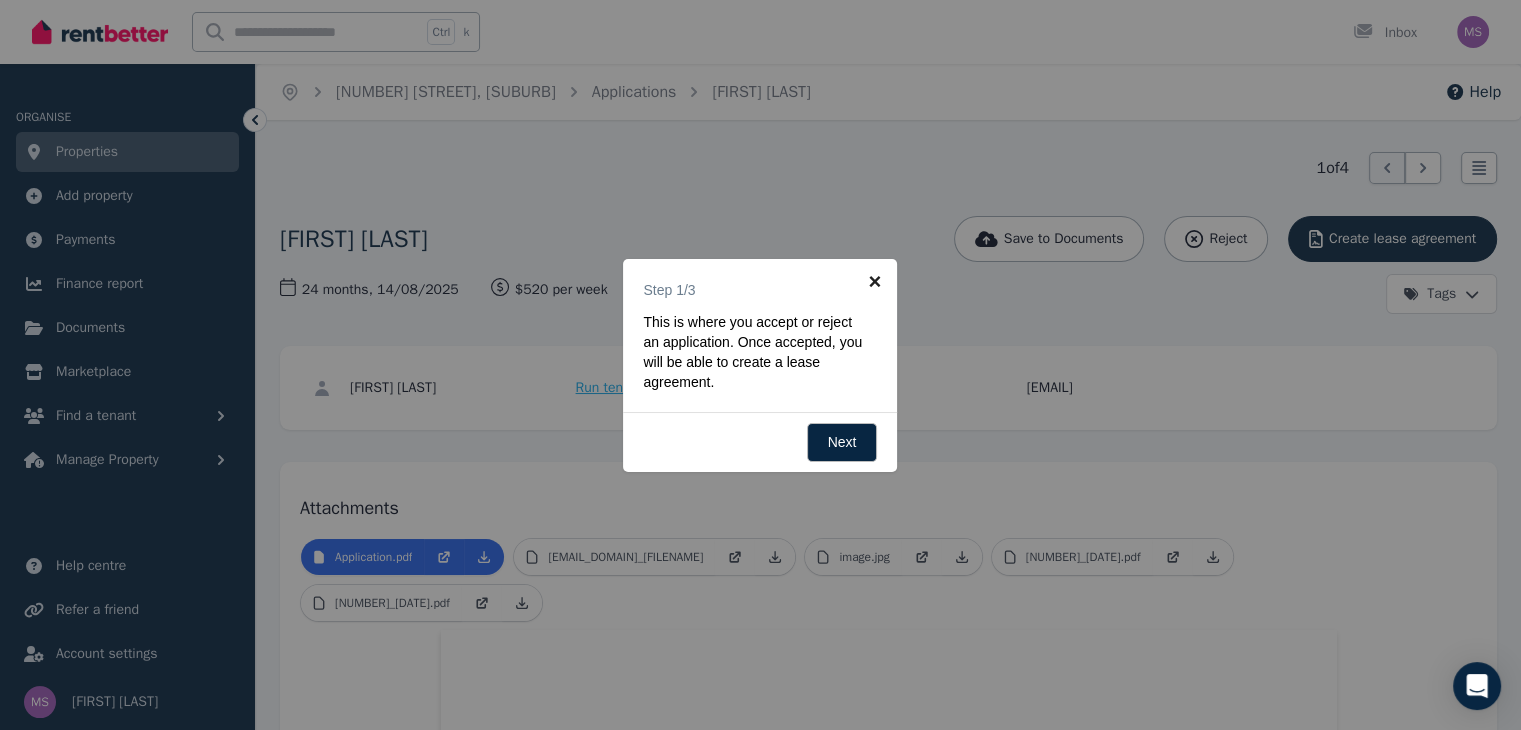click on "×" at bounding box center (874, 281) 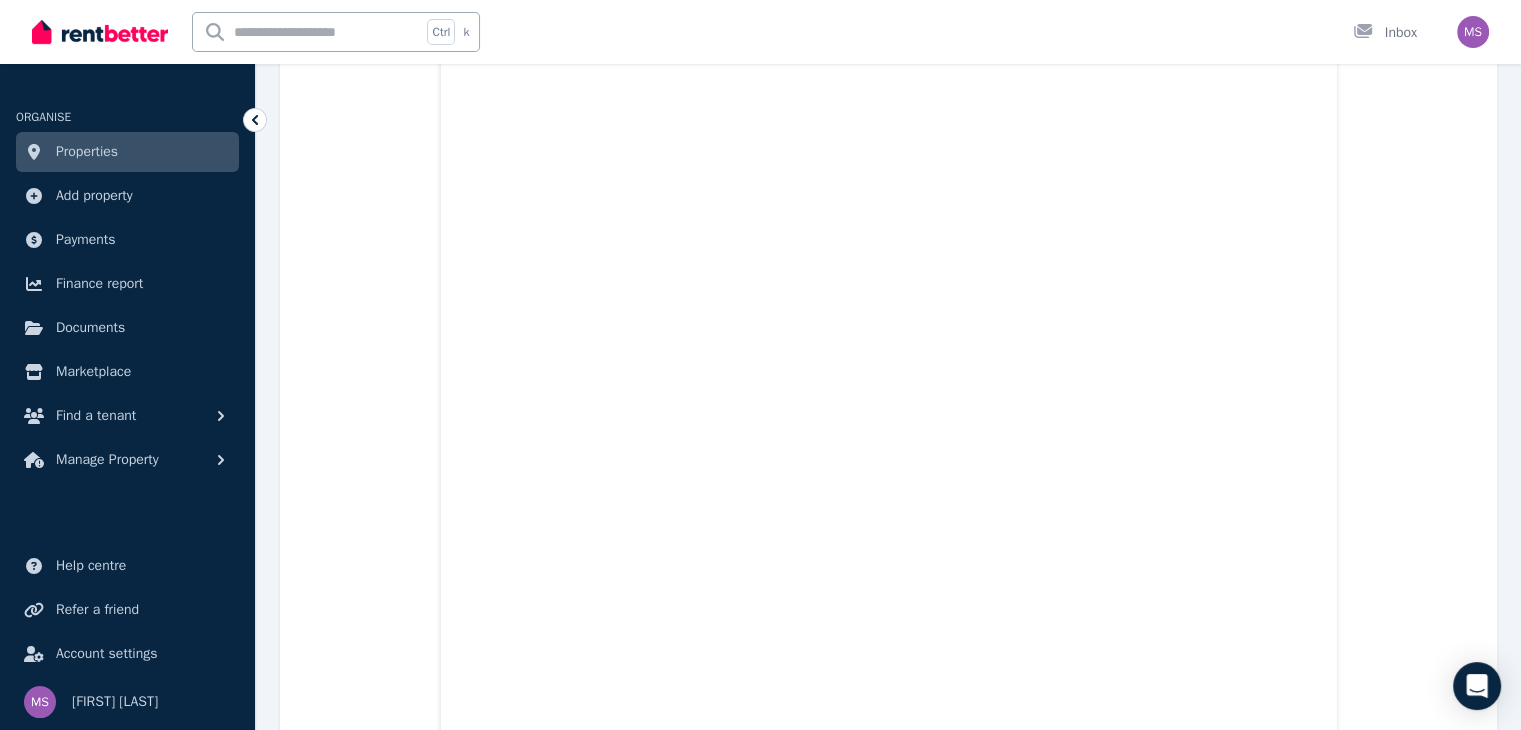 scroll, scrollTop: 0, scrollLeft: 0, axis: both 